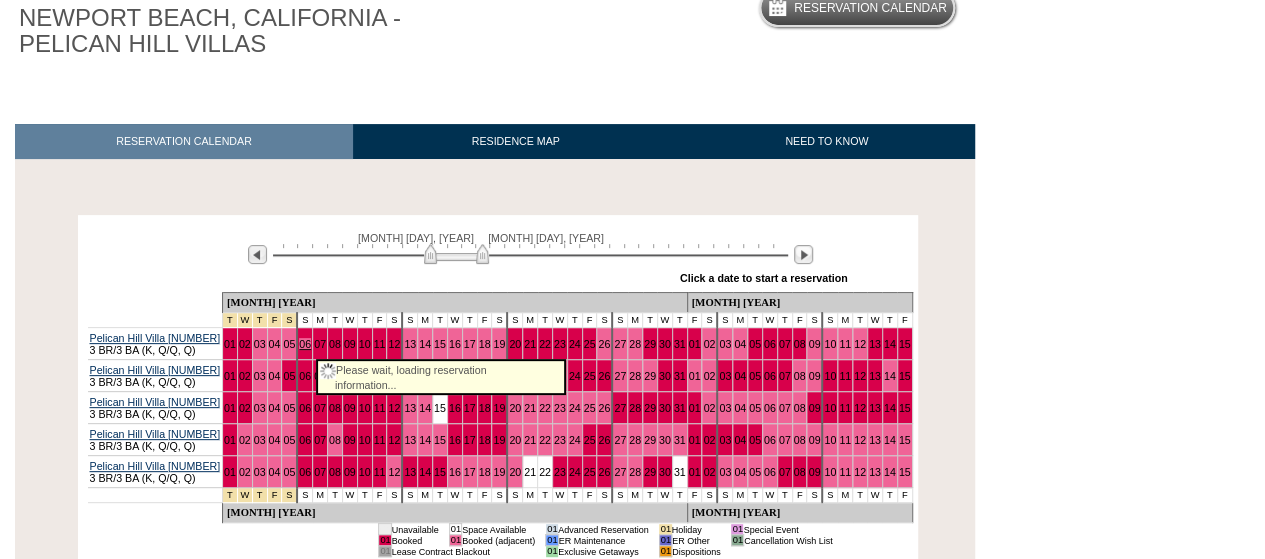 scroll, scrollTop: 266, scrollLeft: 0, axis: vertical 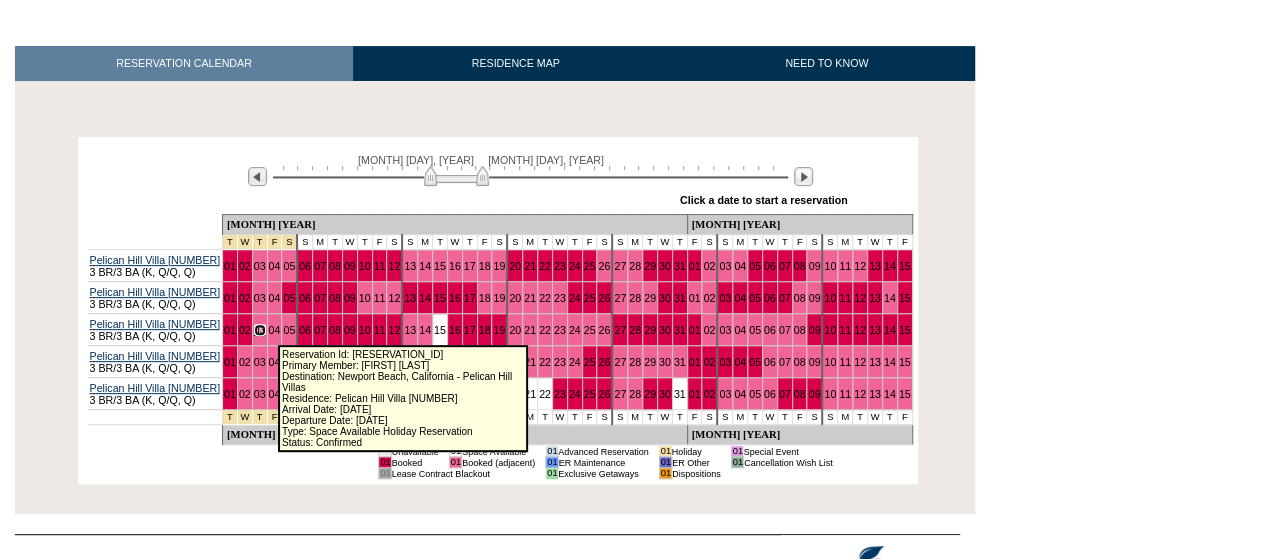 click on "03" at bounding box center [260, 330] 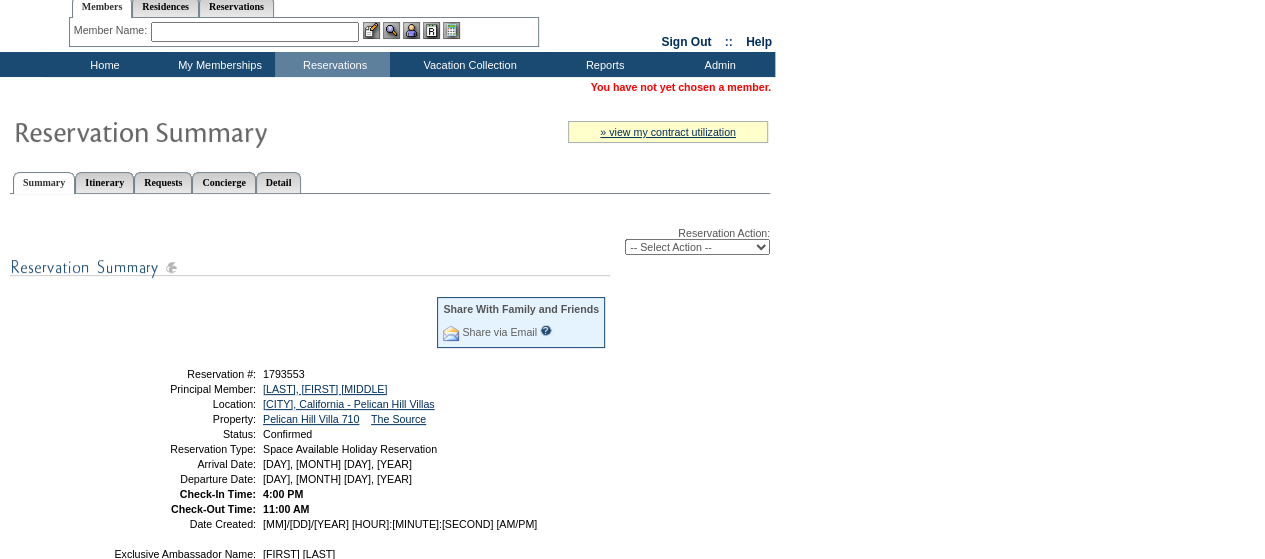 scroll, scrollTop: 133, scrollLeft: 0, axis: vertical 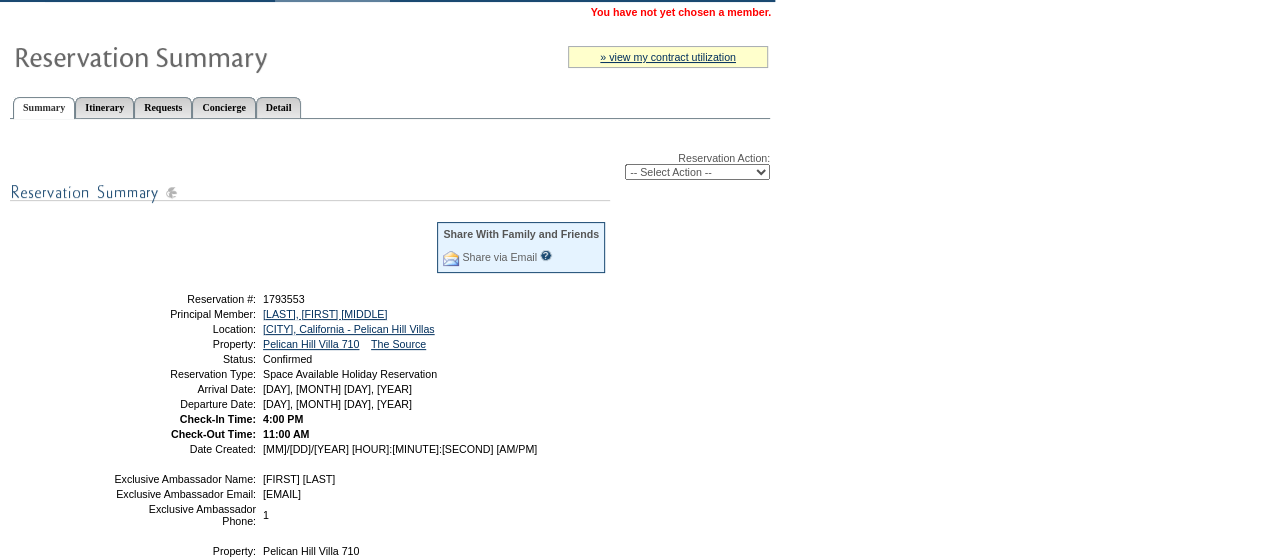 drag, startPoint x: 370, startPoint y: 486, endPoint x: 274, endPoint y: 475, distance: 96.62815 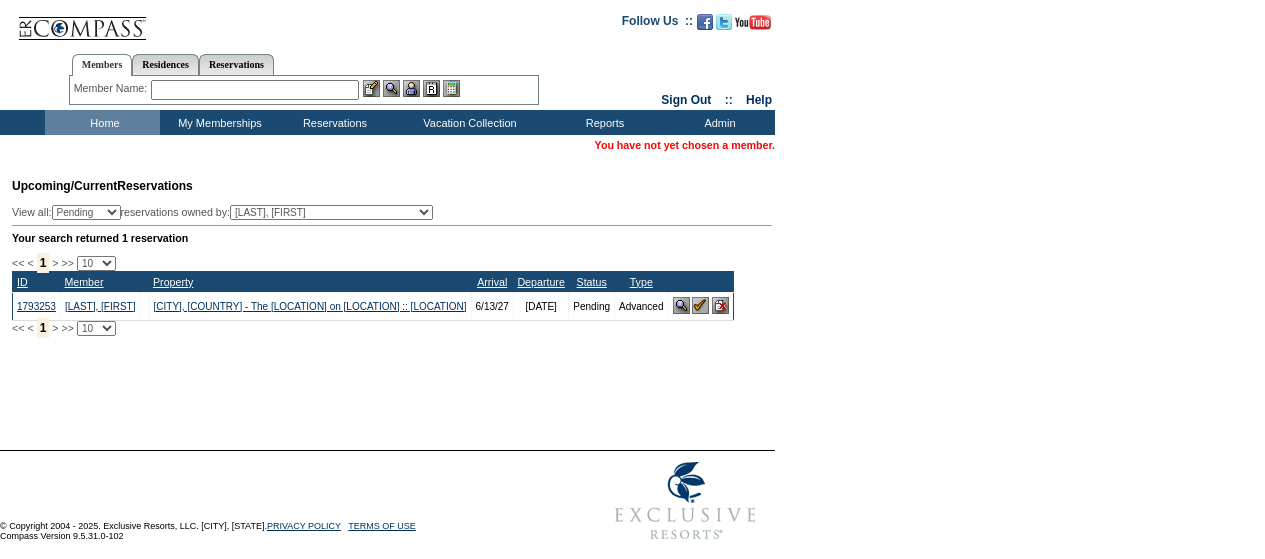 scroll, scrollTop: 0, scrollLeft: 0, axis: both 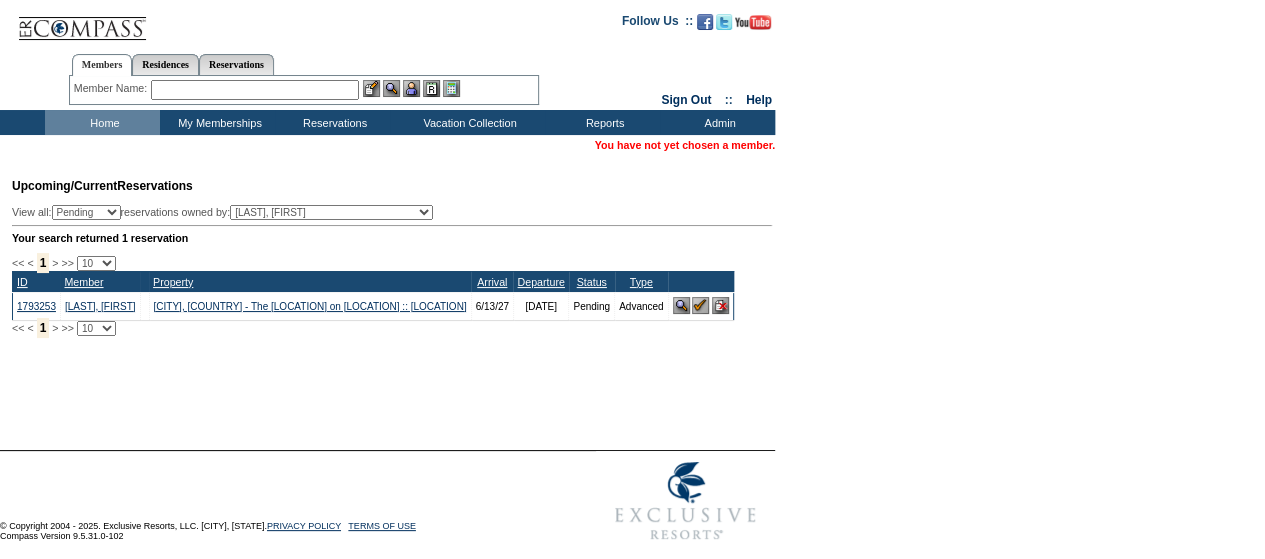 click at bounding box center [700, 305] 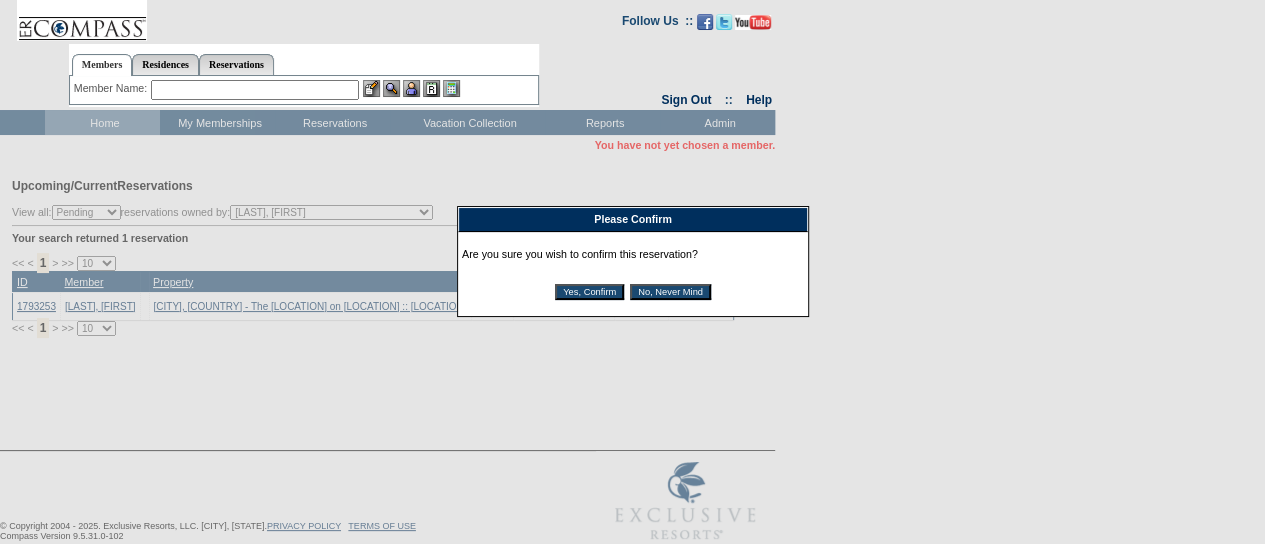 click on "Yes, Confirm" at bounding box center (589, 292) 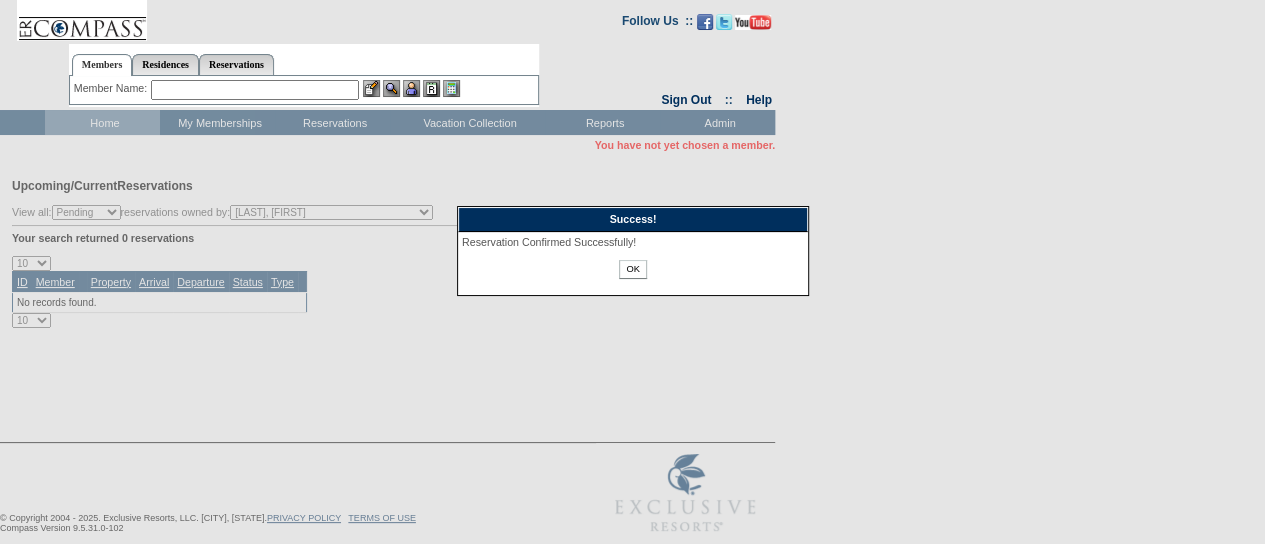 click on "OK" at bounding box center (632, 269) 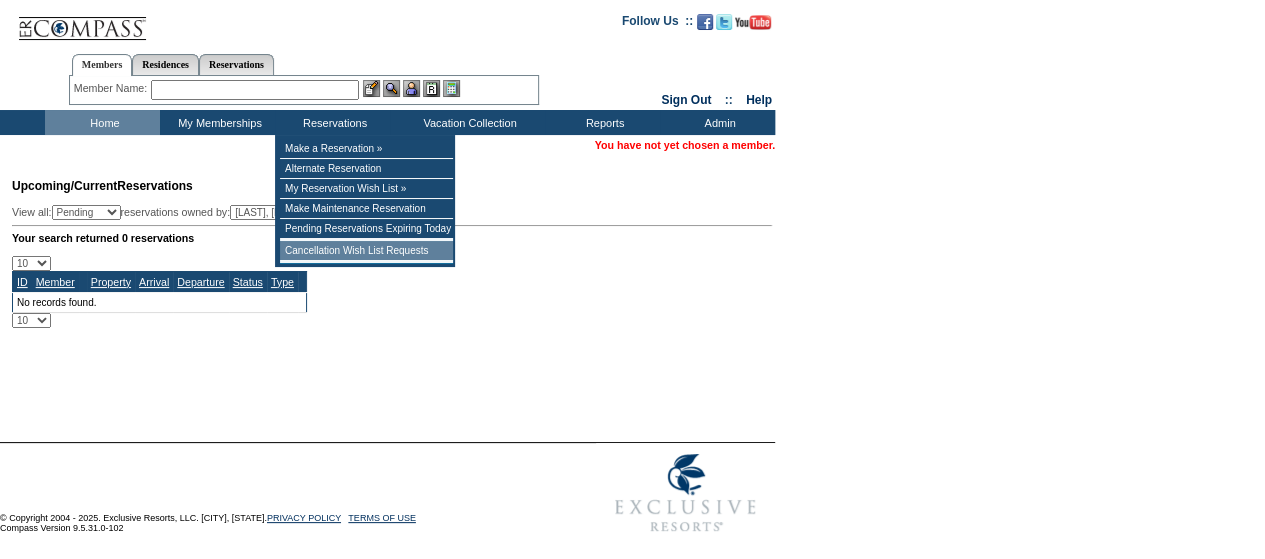 click on "Cancellation Wish List Requests" at bounding box center [366, 251] 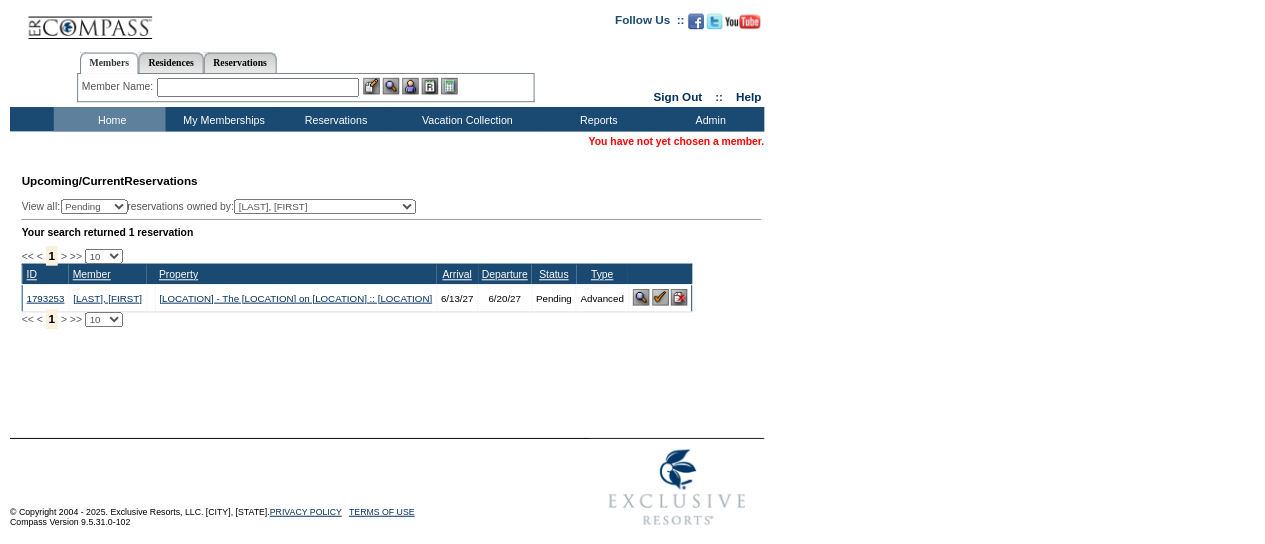 scroll, scrollTop: 0, scrollLeft: 0, axis: both 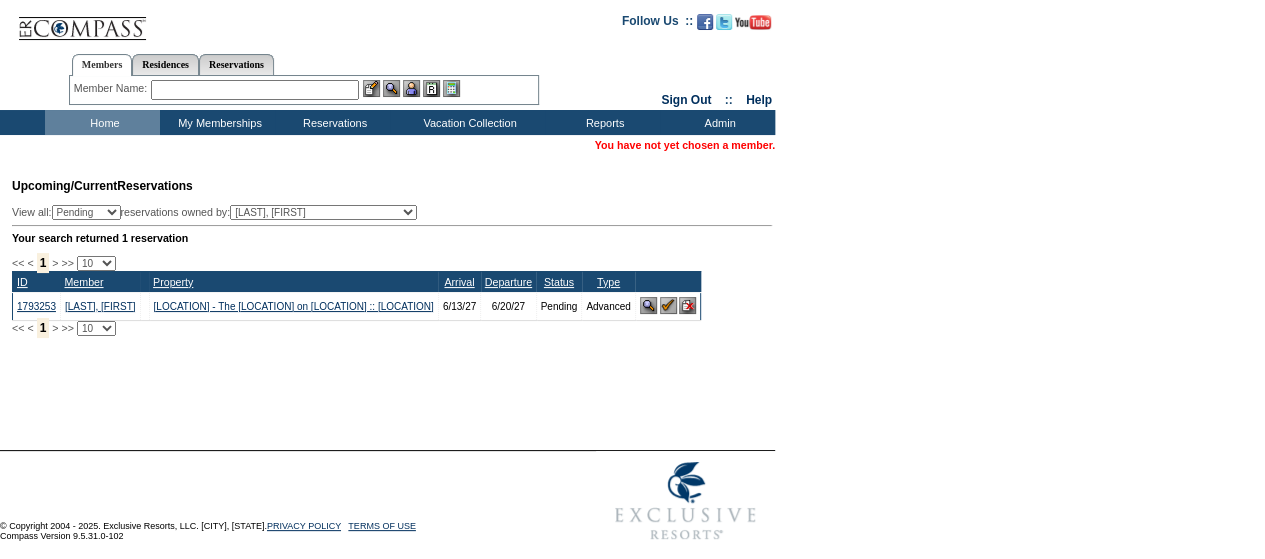 click at bounding box center (255, 90) 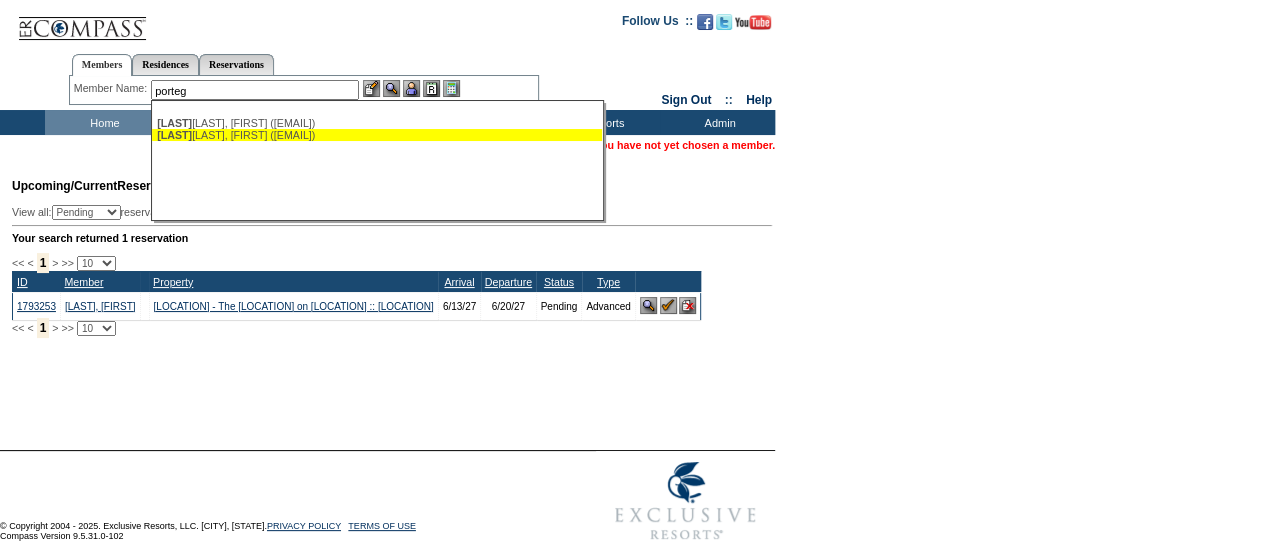 type on "porteg" 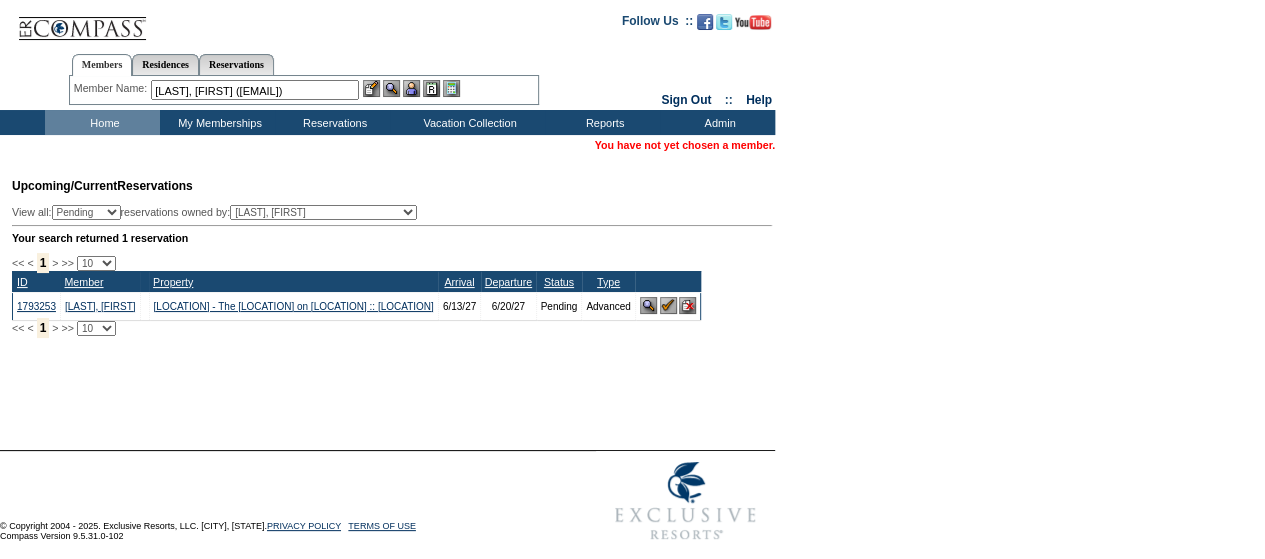 click at bounding box center (411, 88) 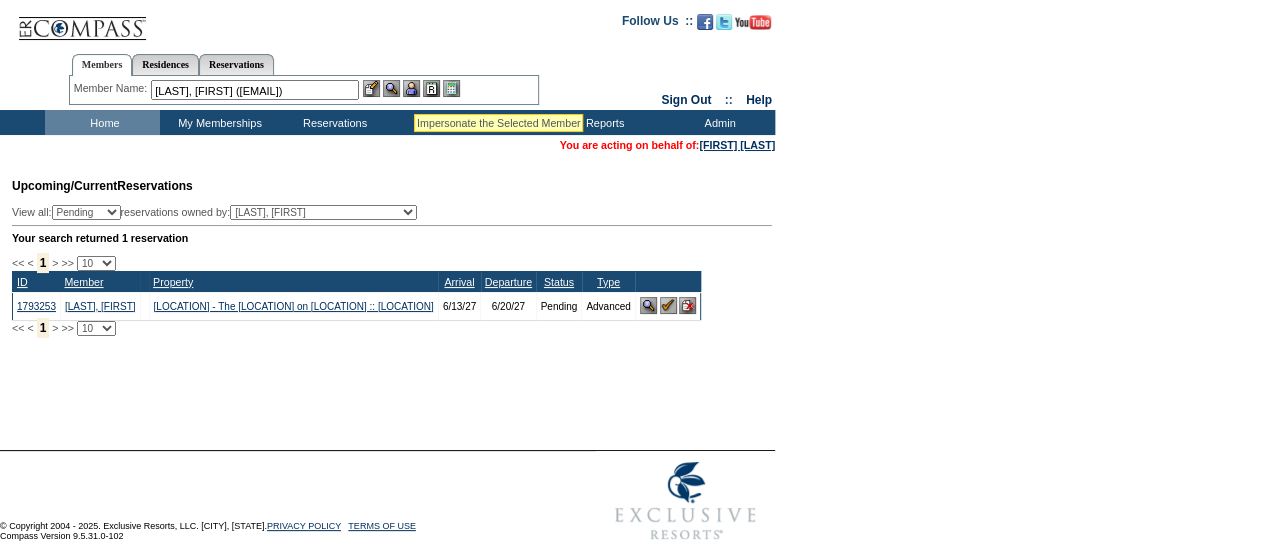 click at bounding box center (391, 88) 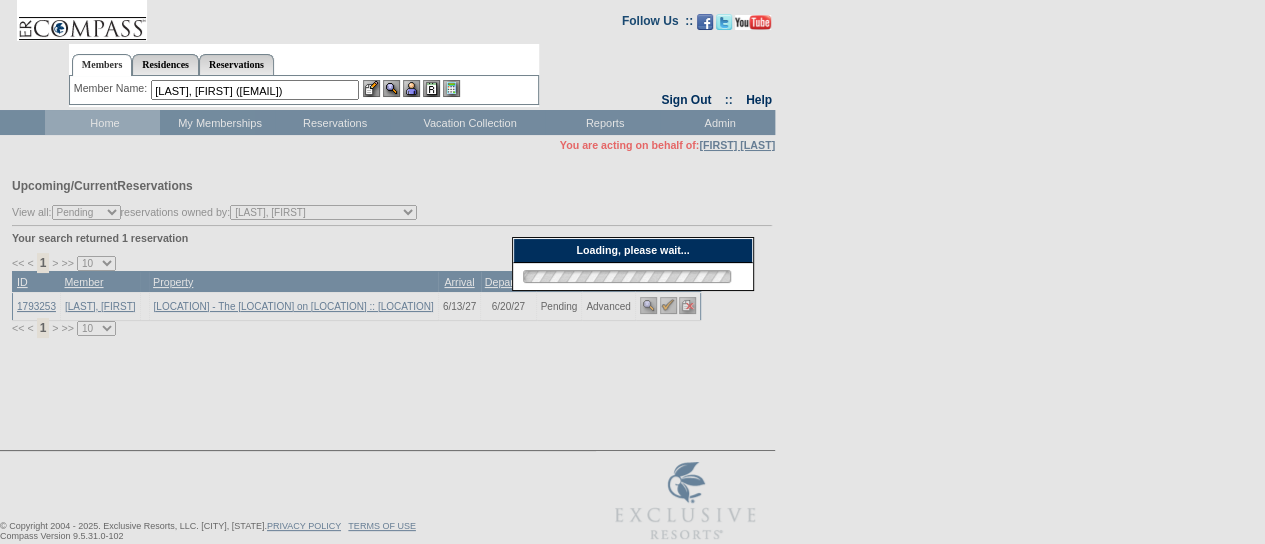 click at bounding box center [632, 285] 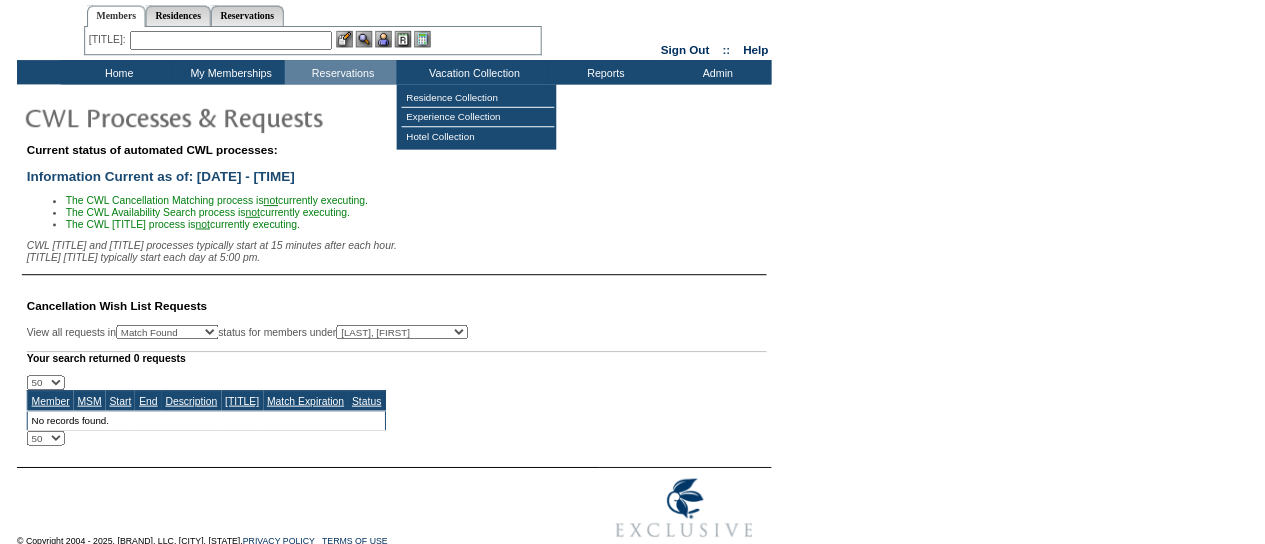 scroll, scrollTop: 0, scrollLeft: 0, axis: both 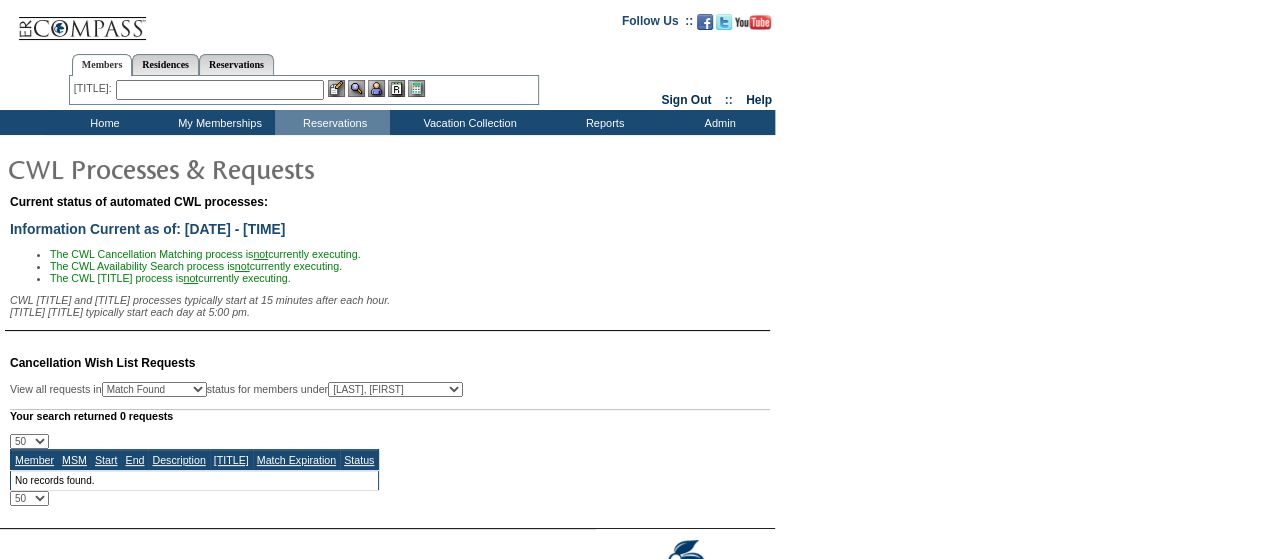 click at bounding box center (220, 90) 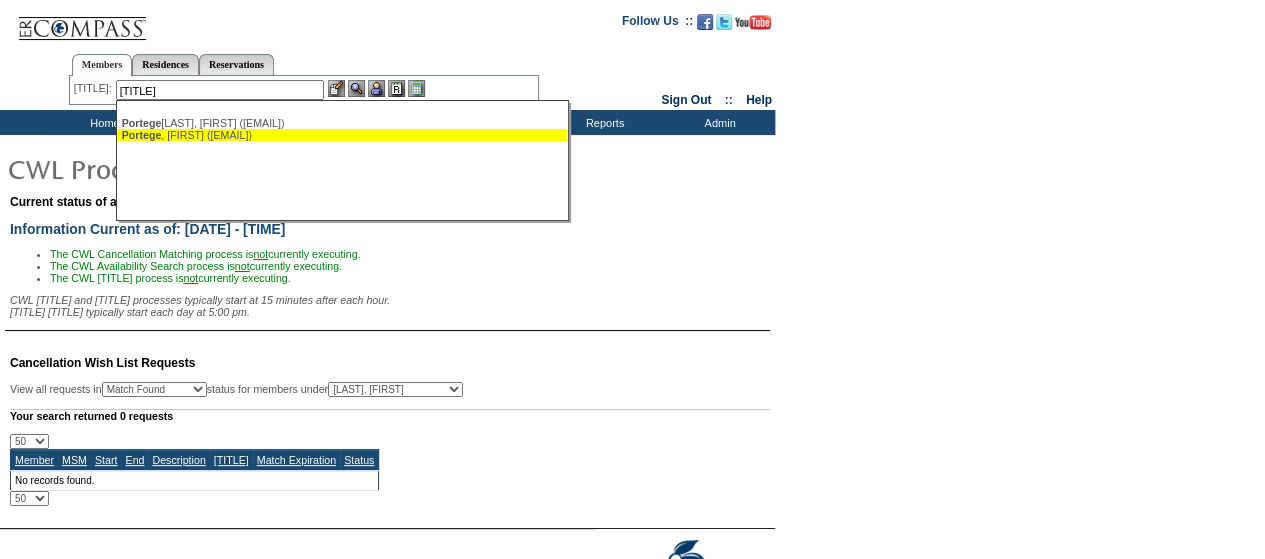 type on "[TITLE]" 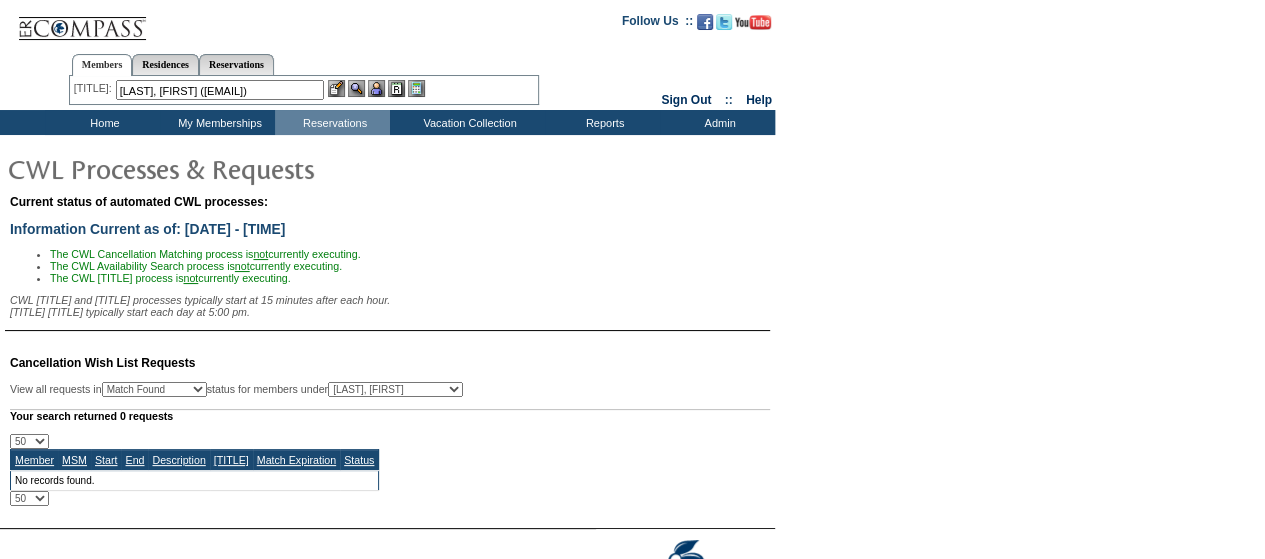 click at bounding box center (376, 88) 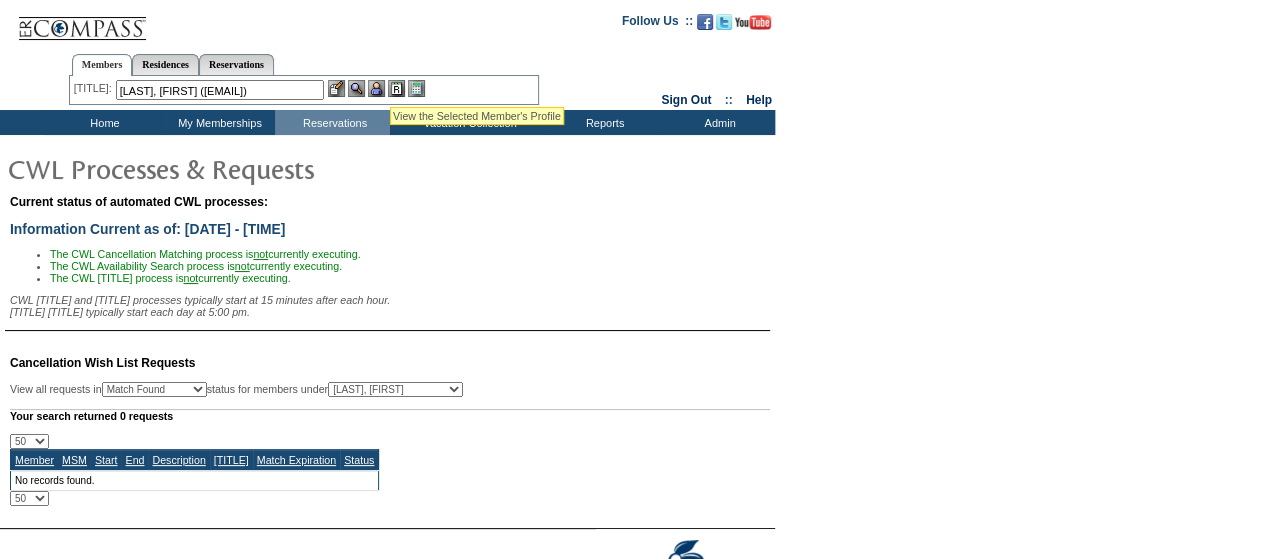 click at bounding box center (356, 88) 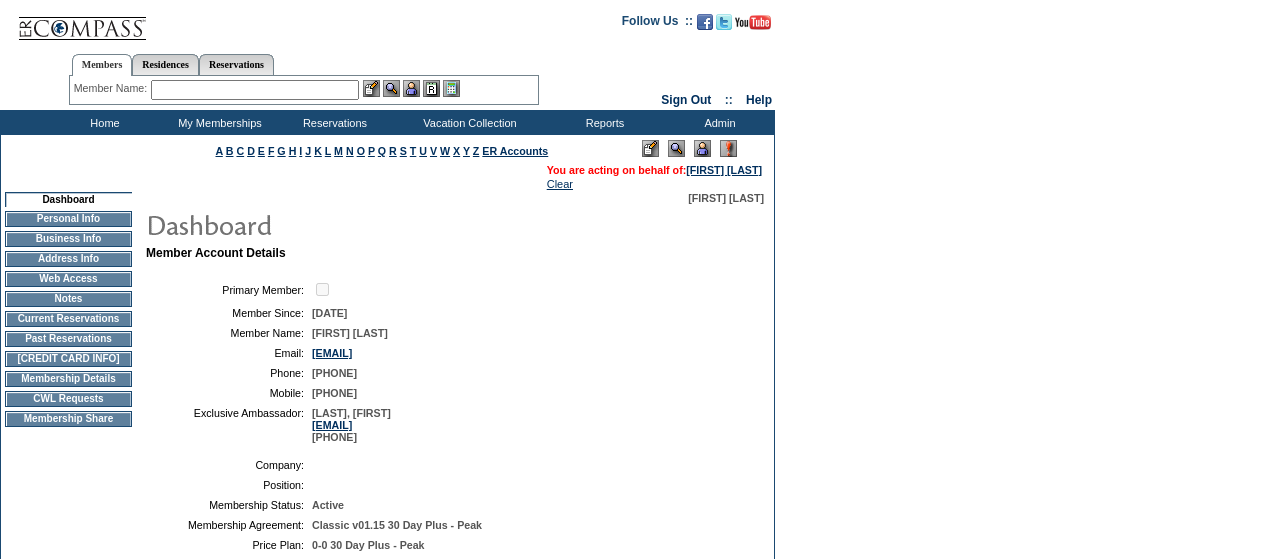 click on "Primary Member:
Member Since:
[DATE]
Member Name:
[FIRST] [LAST]
Email:
[EMAIL]
Phone:
[PHONE]
Mobile:
[PHONE]
Exclusive Ambassador:
[LAST], [FIRST] [EMAIL] [PHONE]" at bounding box center [446, 361] 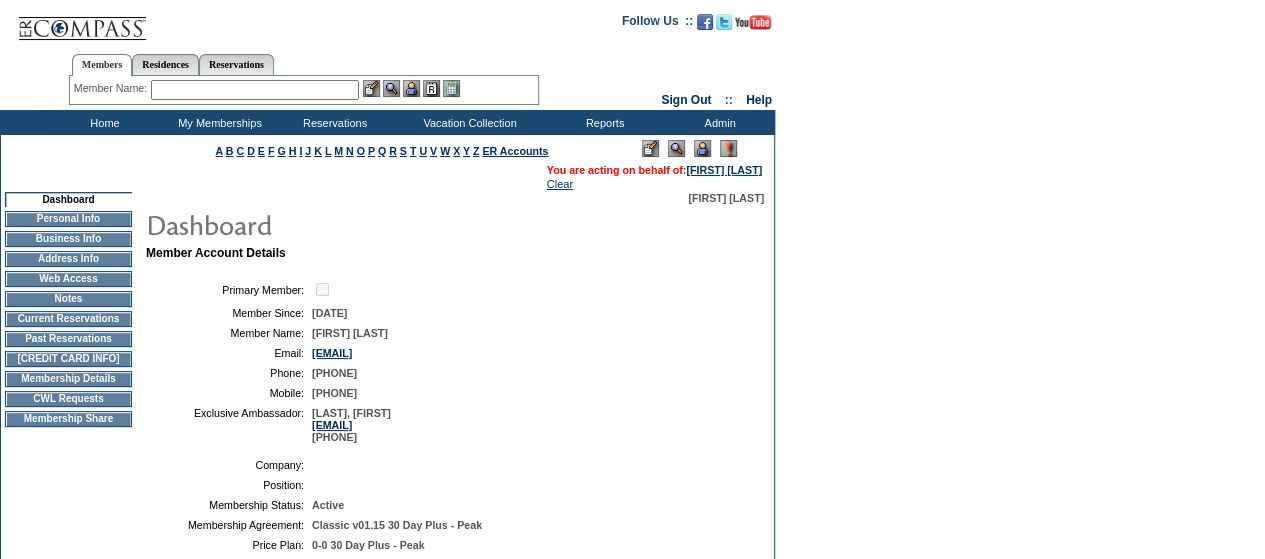 drag, startPoint x: 0, startPoint y: 0, endPoint x: 402, endPoint y: 309, distance: 507.0355 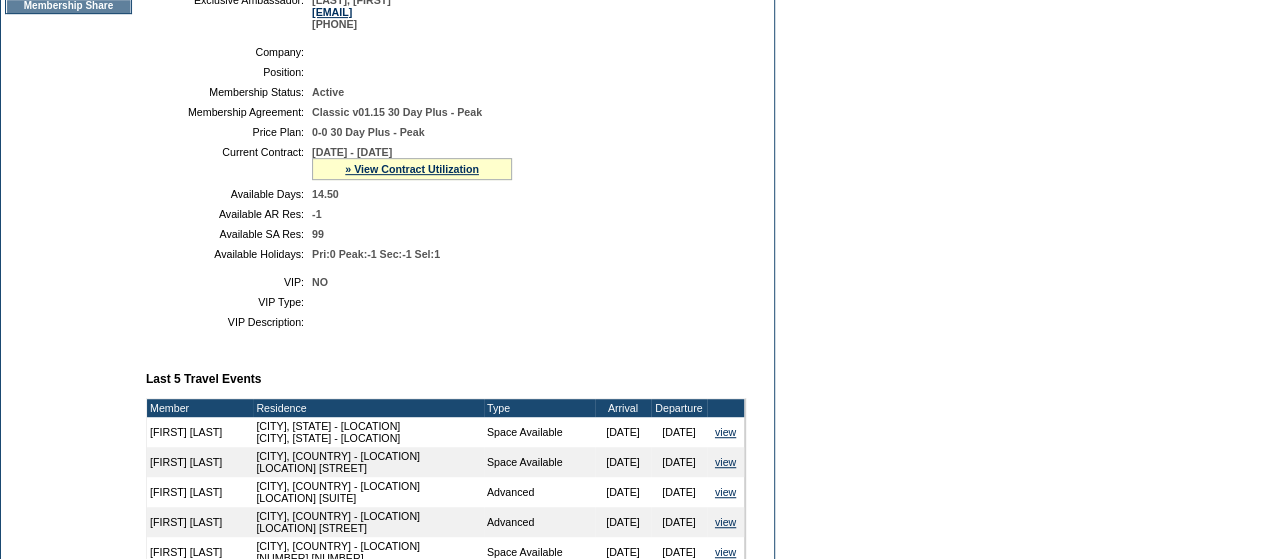 scroll, scrollTop: 800, scrollLeft: 0, axis: vertical 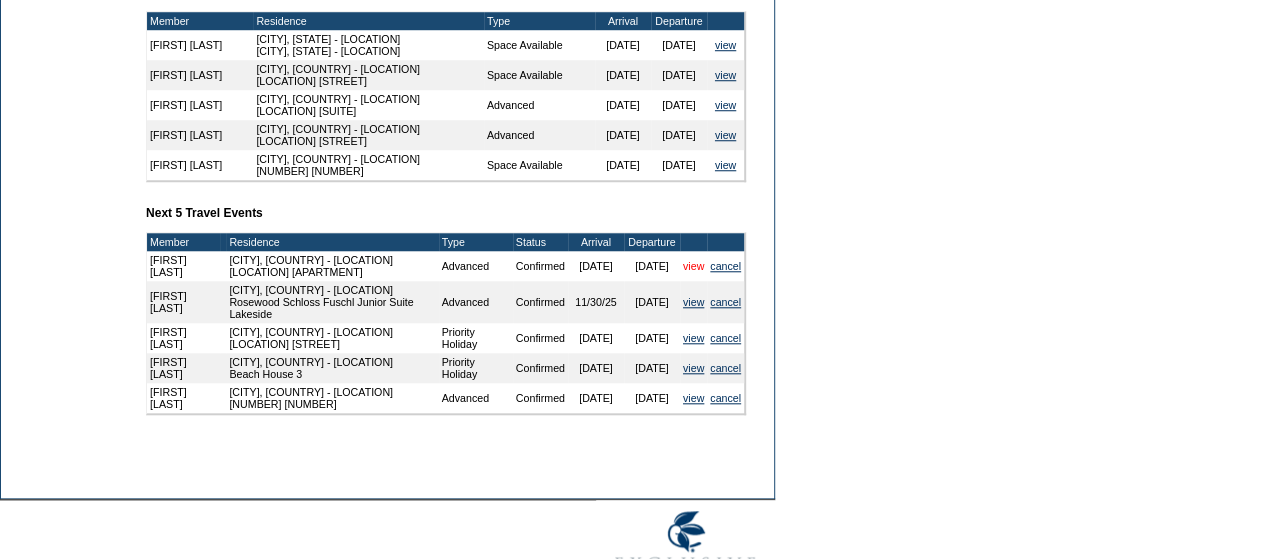 click on "view" at bounding box center (693, 266) 